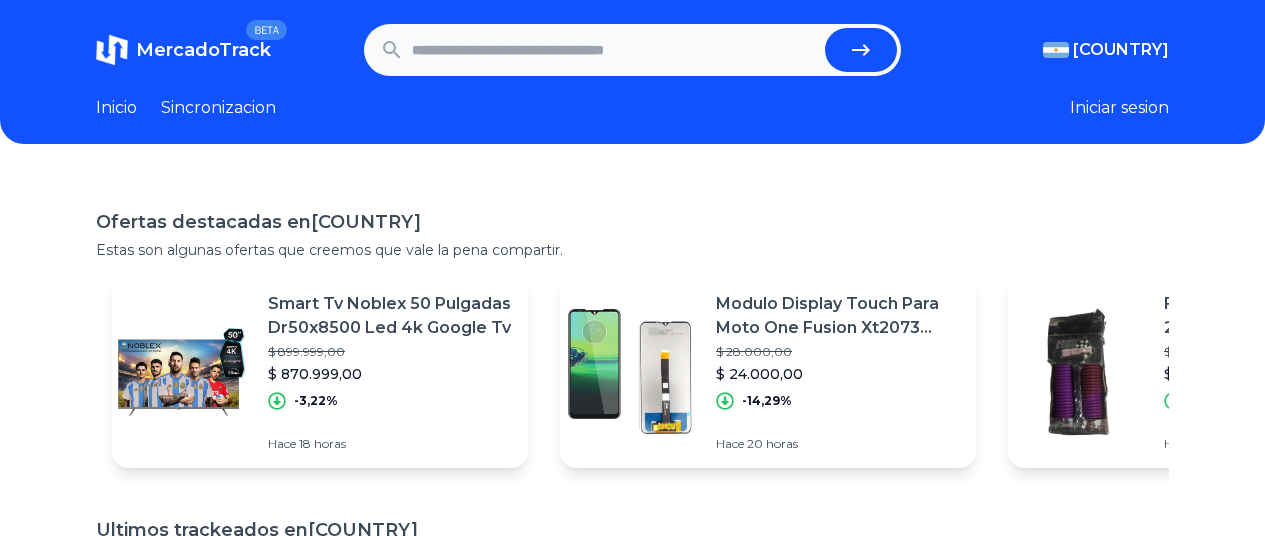 scroll, scrollTop: 0, scrollLeft: 0, axis: both 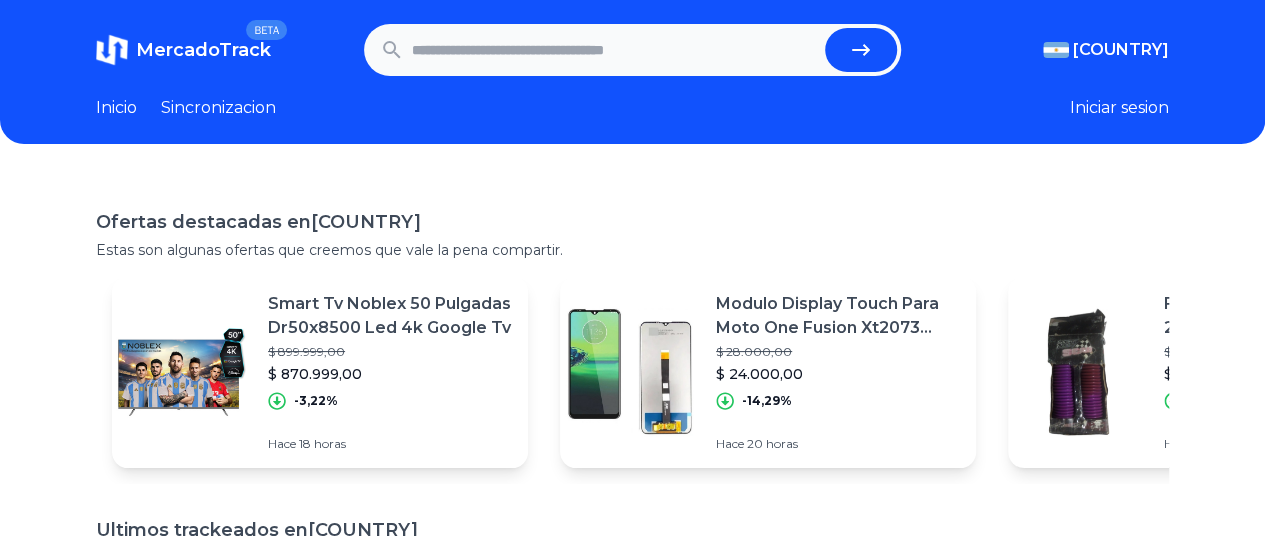 click at bounding box center [614, 50] 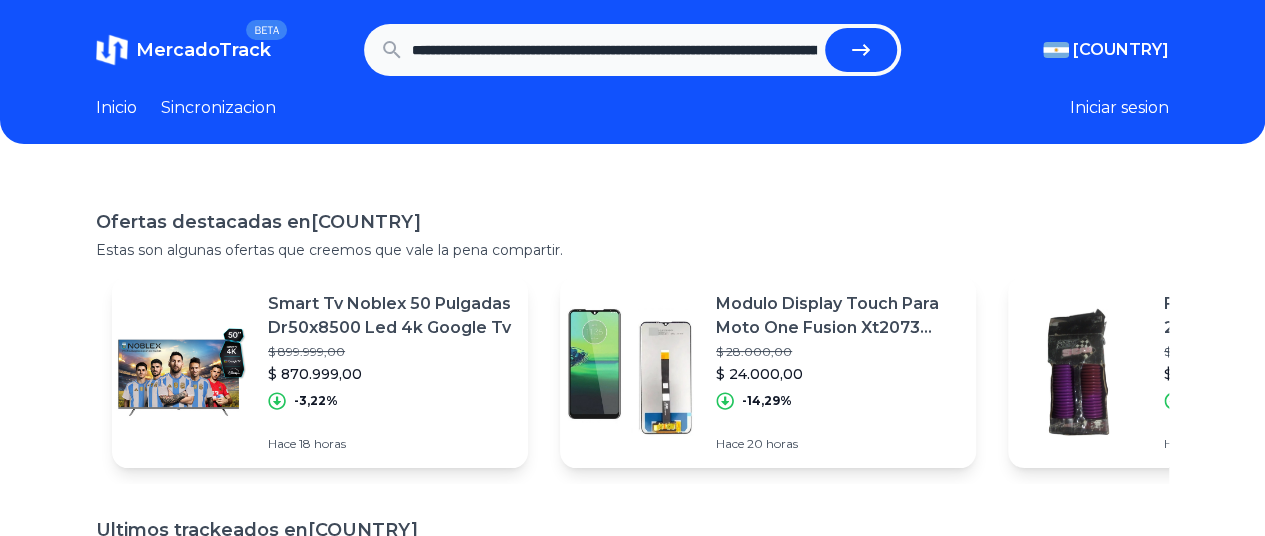 scroll, scrollTop: 0, scrollLeft: 1331, axis: horizontal 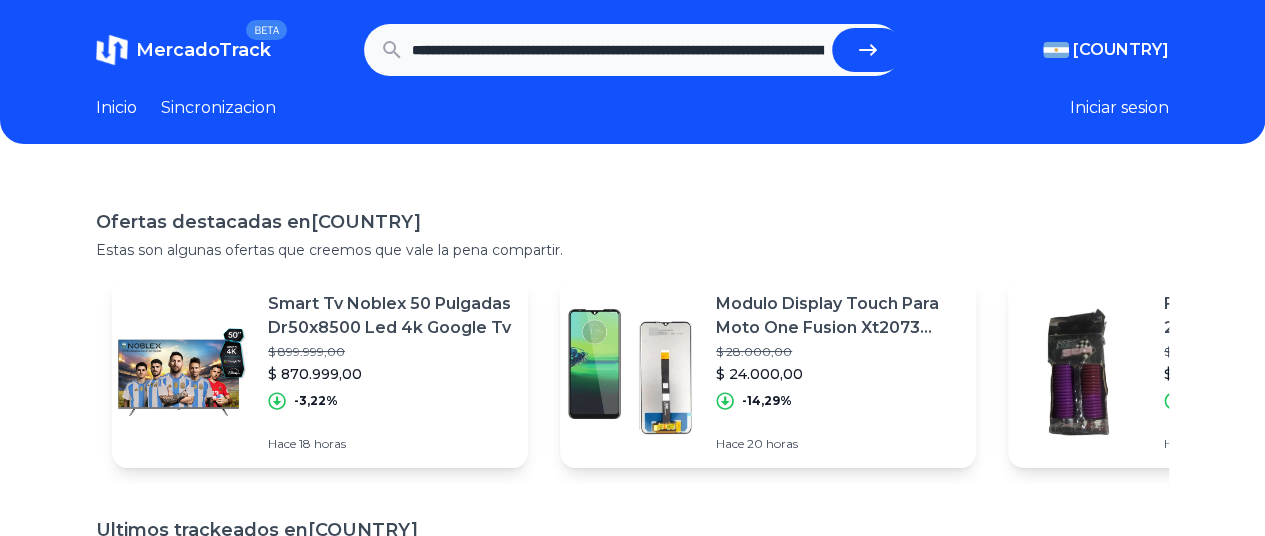 click at bounding box center (868, 50) 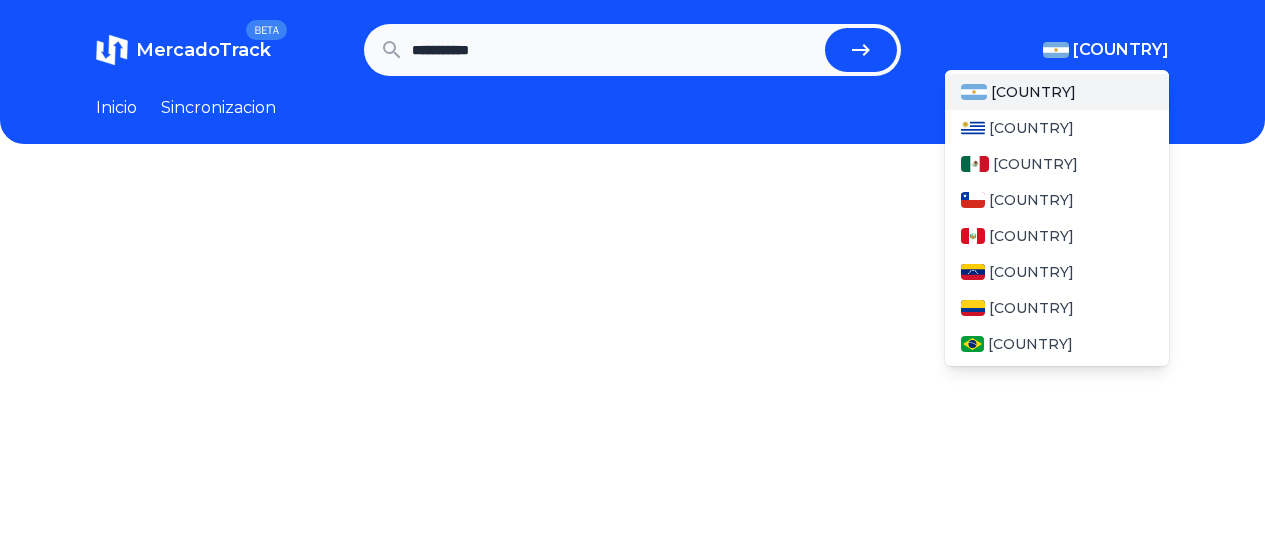 scroll, scrollTop: 0, scrollLeft: 0, axis: both 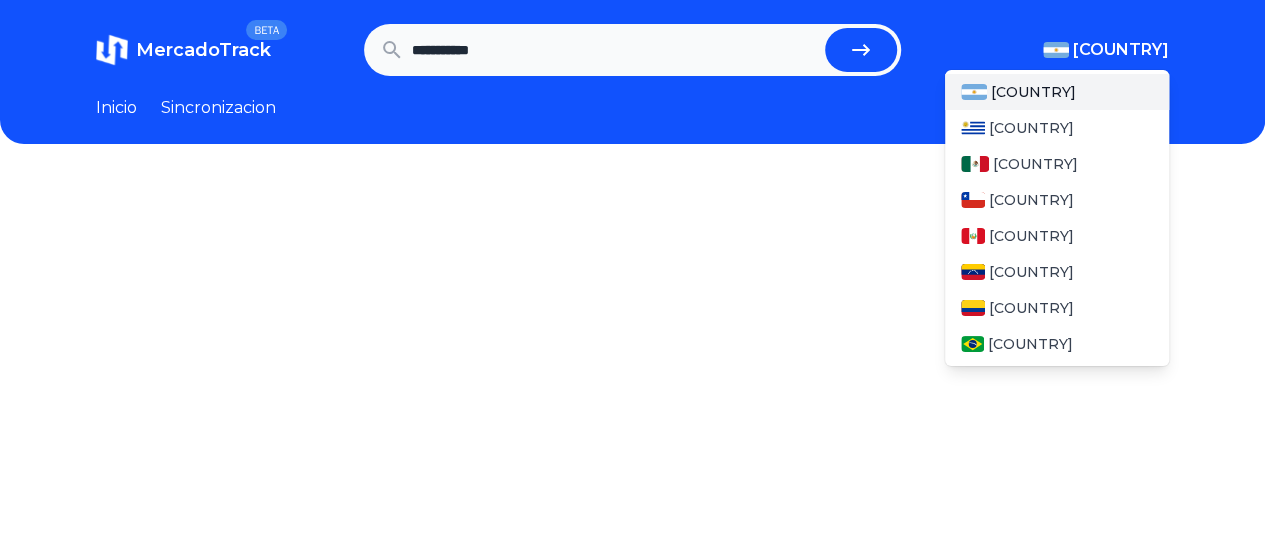 click on "Argentina" at bounding box center (1121, 50) 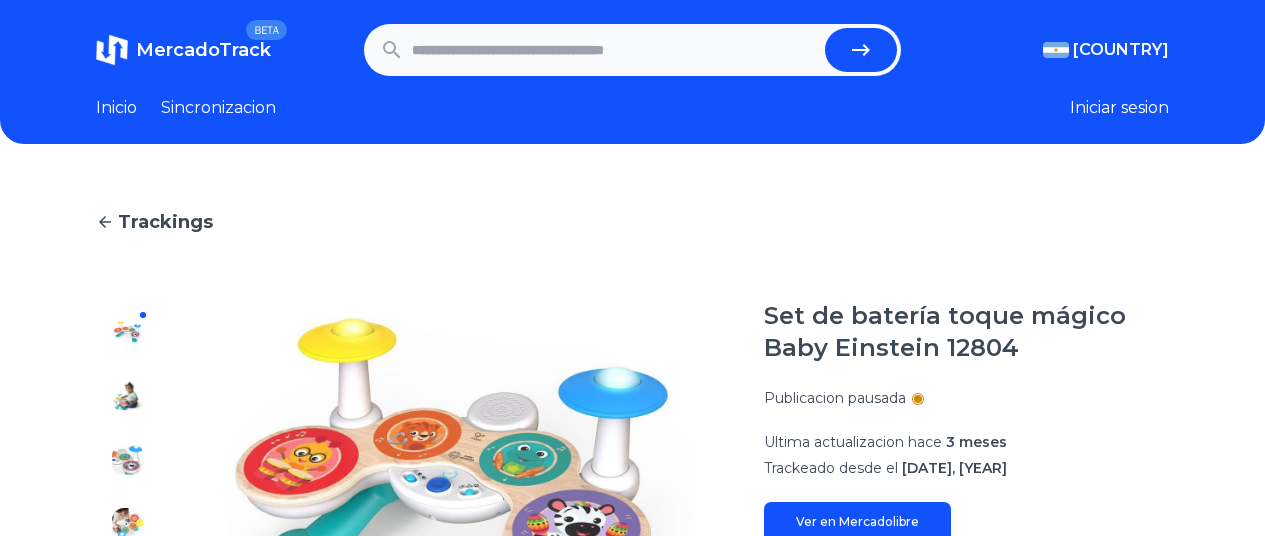 scroll, scrollTop: 0, scrollLeft: 0, axis: both 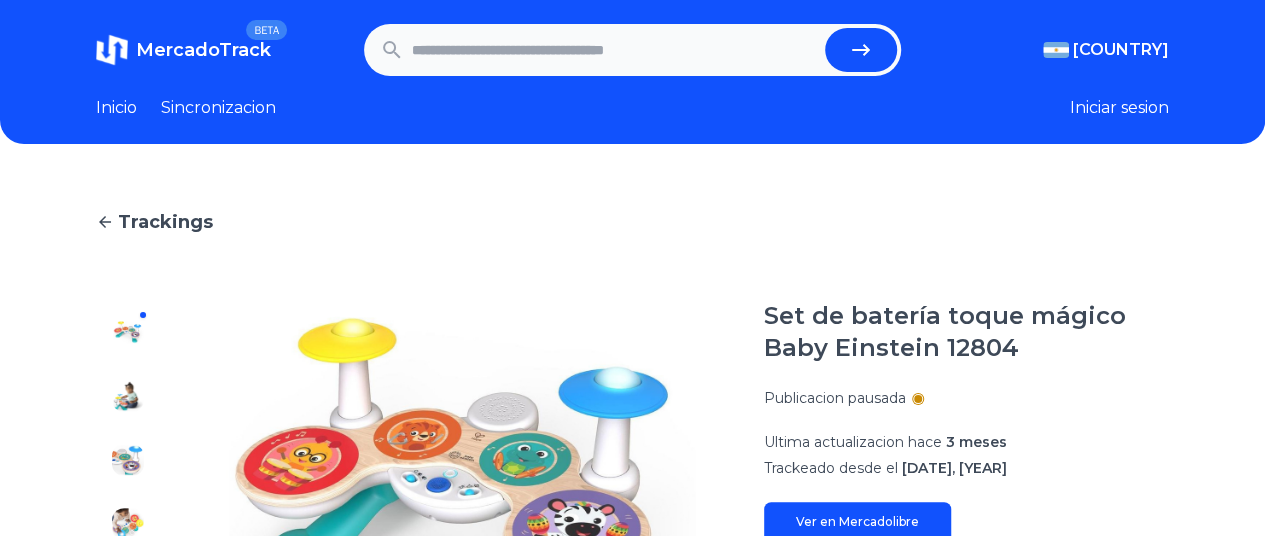 click at bounding box center [614, 50] 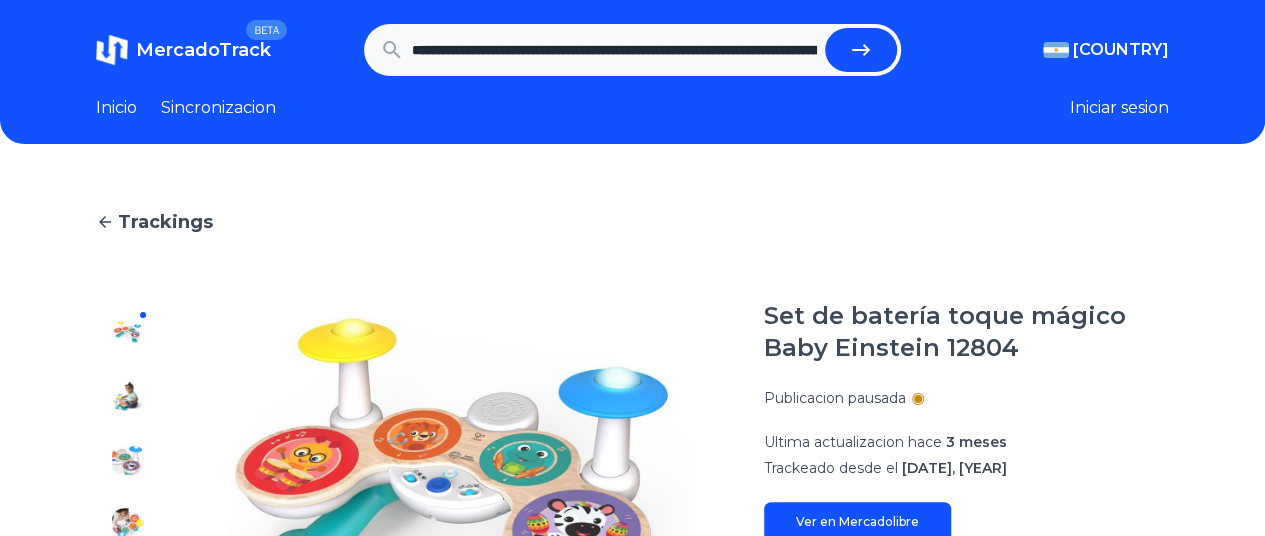 scroll, scrollTop: 0, scrollLeft: 1331, axis: horizontal 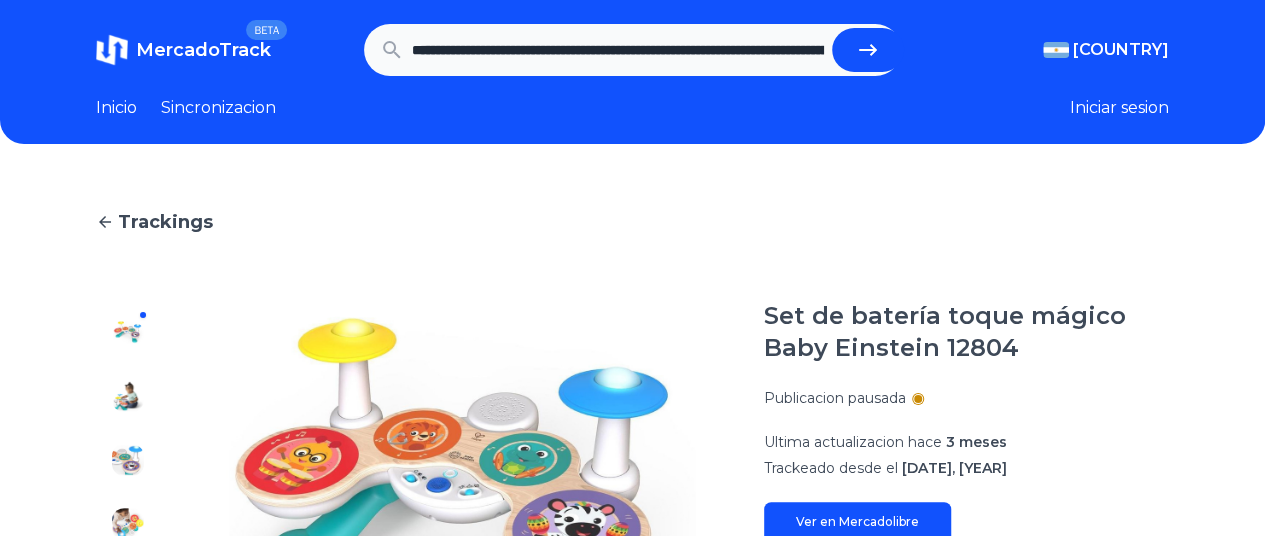 click at bounding box center [868, 50] 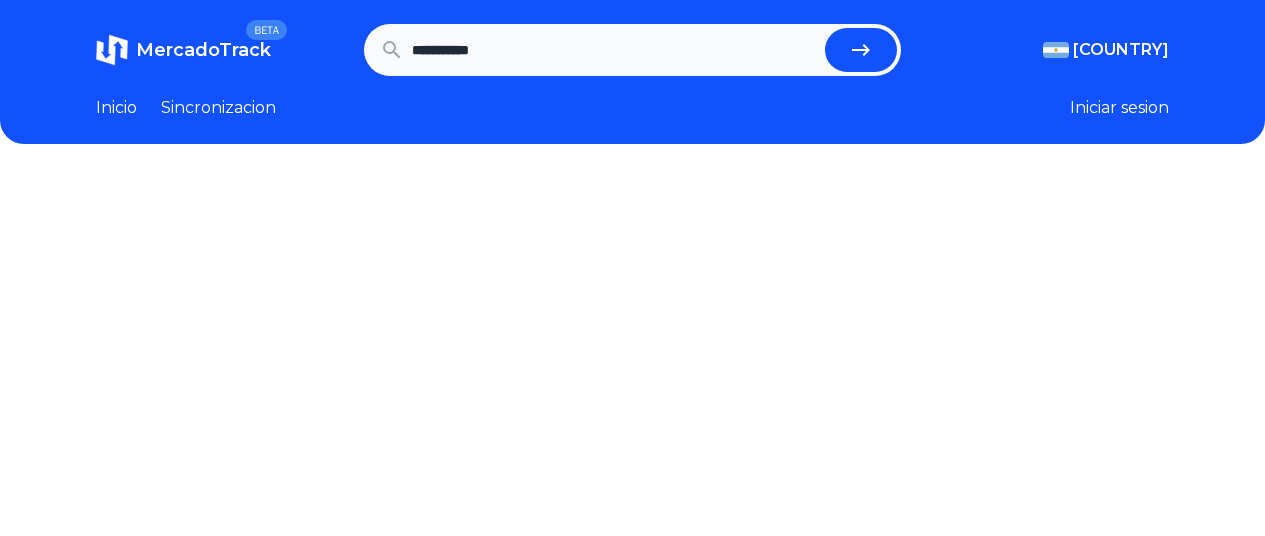 scroll, scrollTop: 0, scrollLeft: 0, axis: both 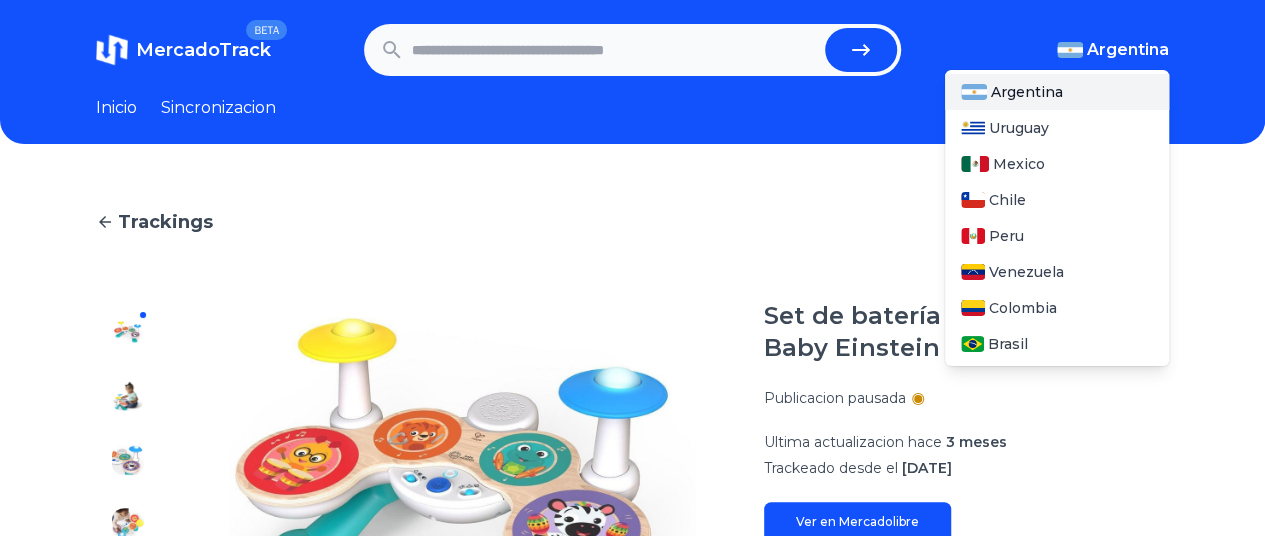 click on "[COUNTRY]" at bounding box center (1128, 50) 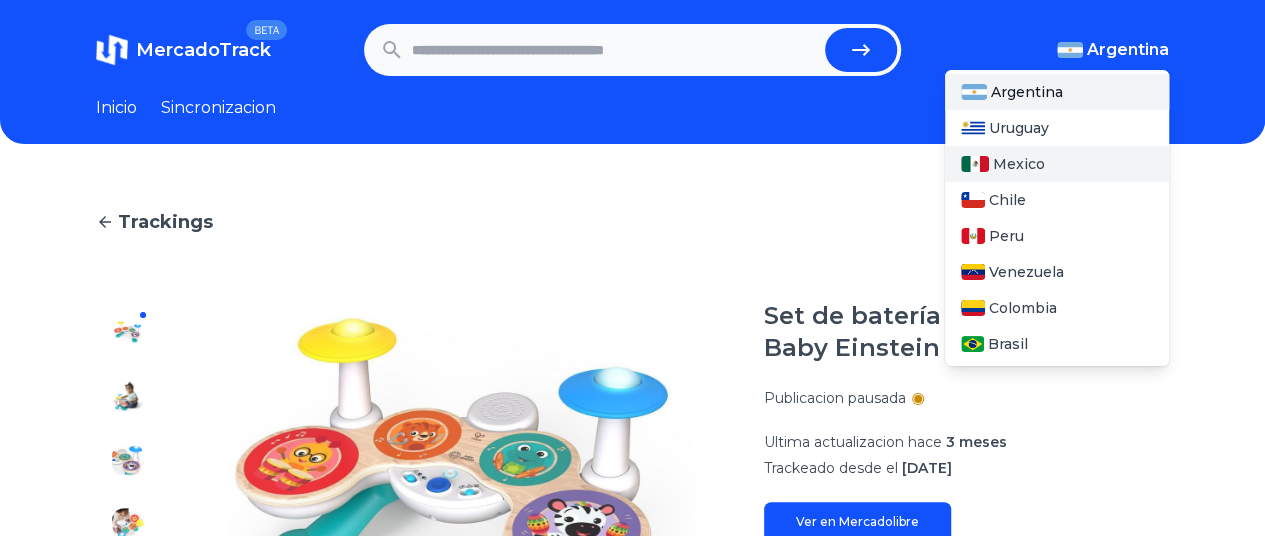 drag, startPoint x: 1039, startPoint y: 157, endPoint x: 1019, endPoint y: 161, distance: 20.396078 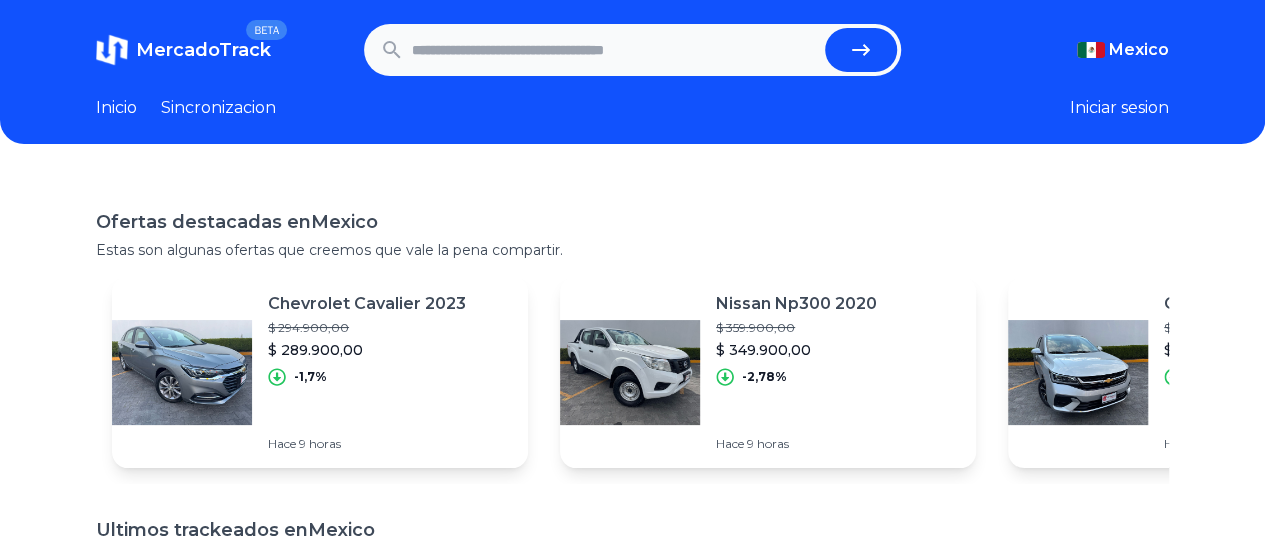 click on "Inicio Sincronizacion Iniciar sesion" at bounding box center (632, 108) 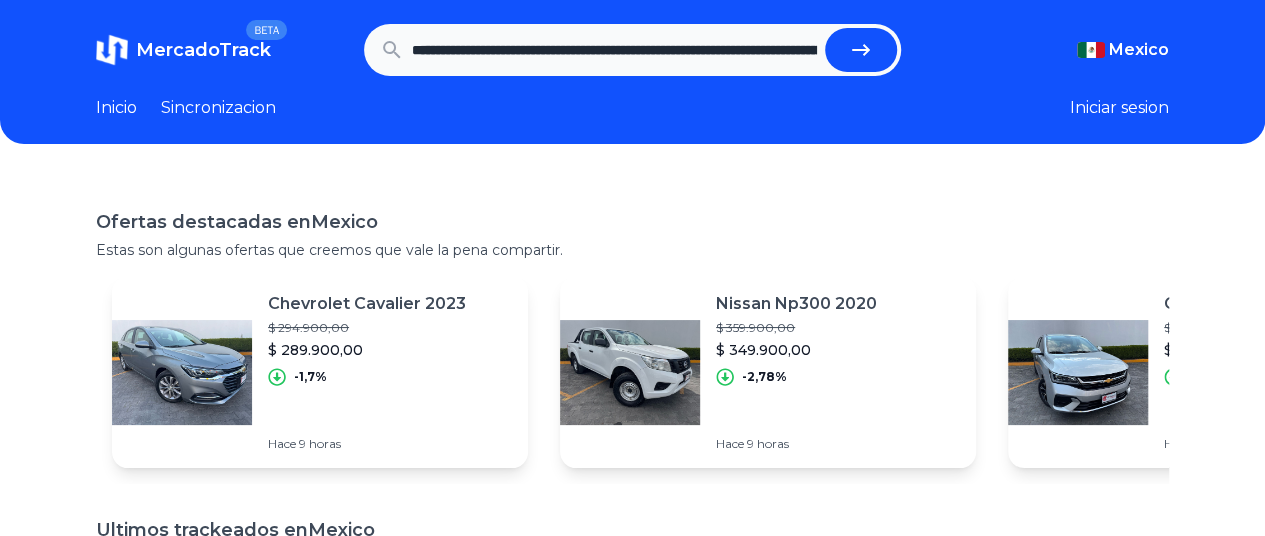 scroll, scrollTop: 0, scrollLeft: 1331, axis: horizontal 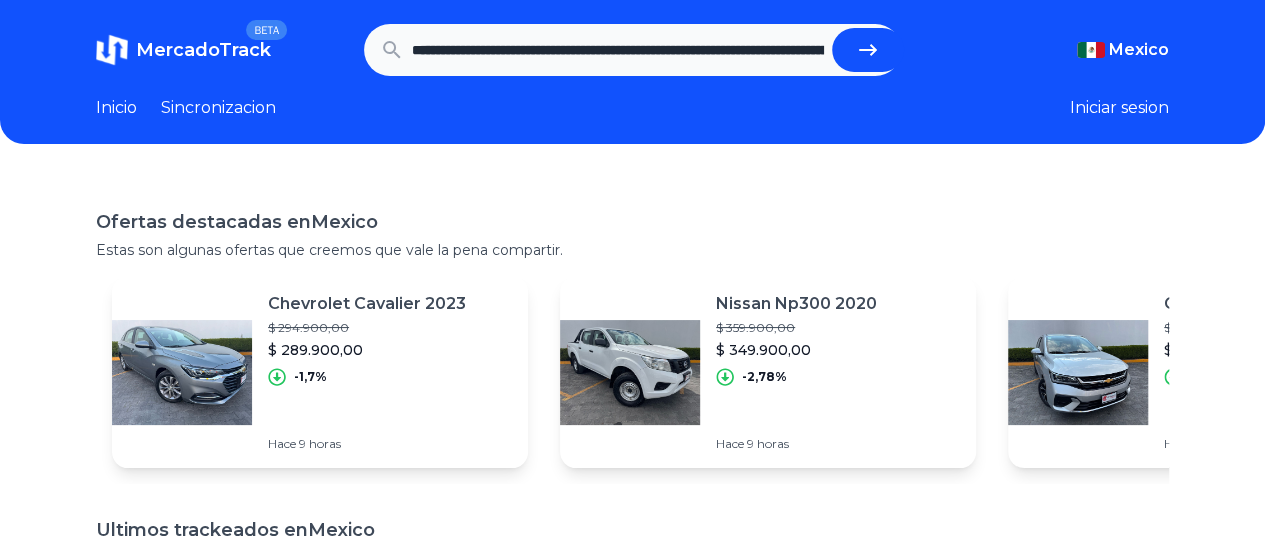 click at bounding box center (868, 50) 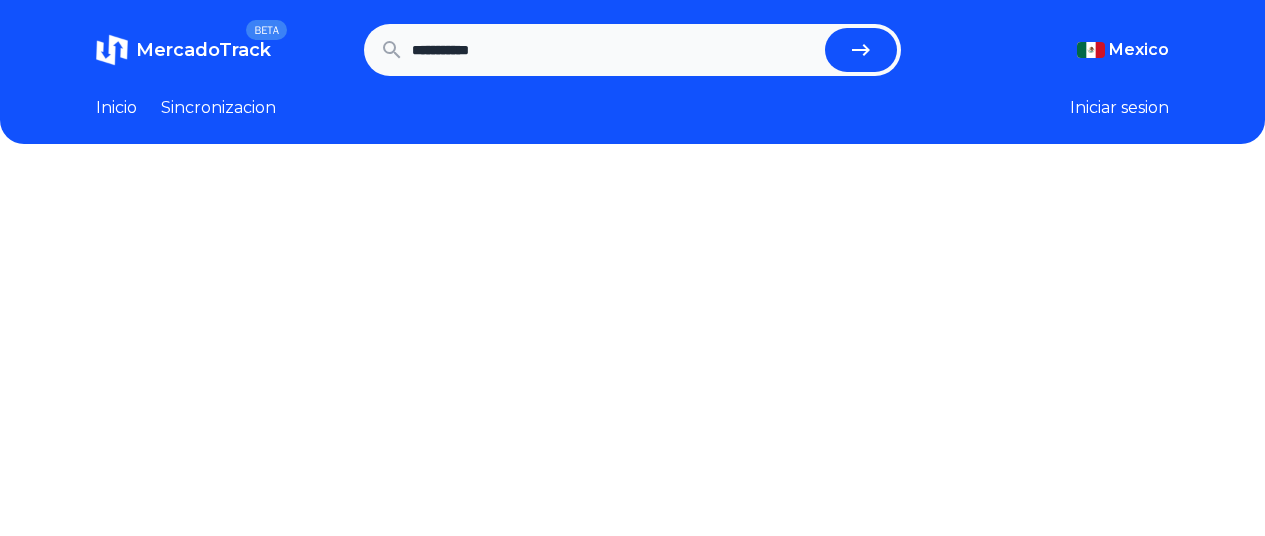 scroll, scrollTop: 0, scrollLeft: 0, axis: both 